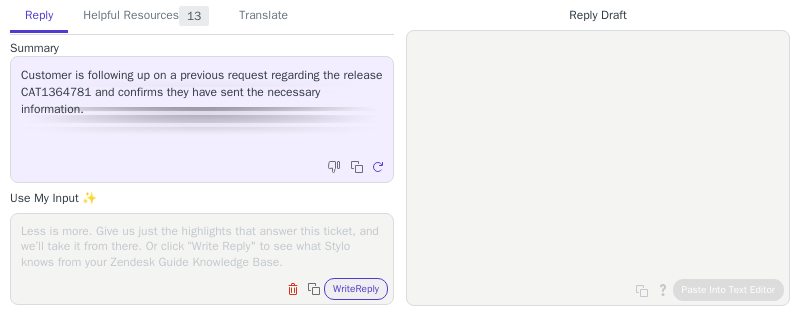 scroll, scrollTop: 0, scrollLeft: 0, axis: both 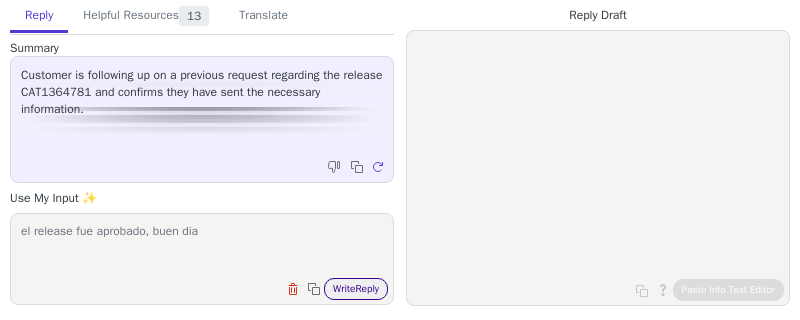 type on "el release fue aprobado, buen dia" 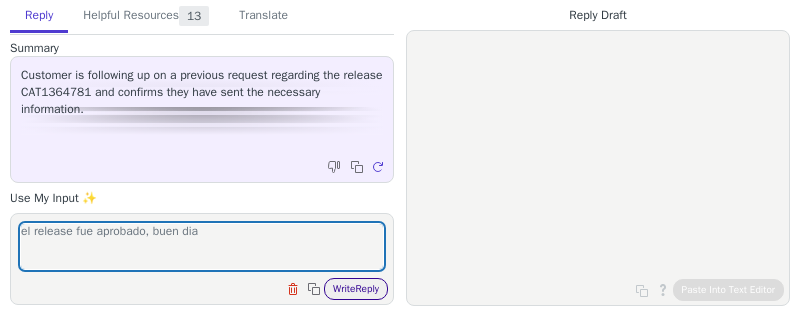click on "Write  Reply" at bounding box center (356, 289) 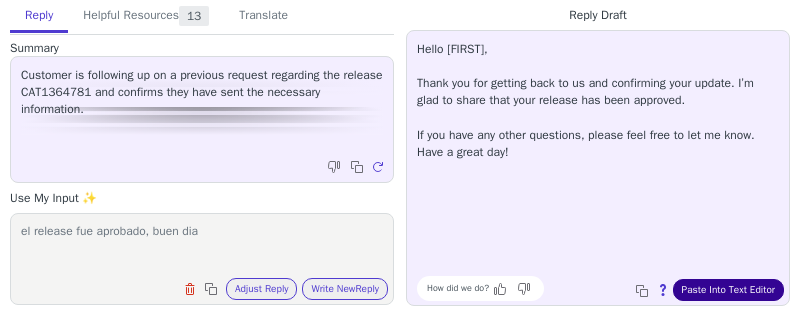 click on "Paste Into Text Editor" at bounding box center [728, 290] 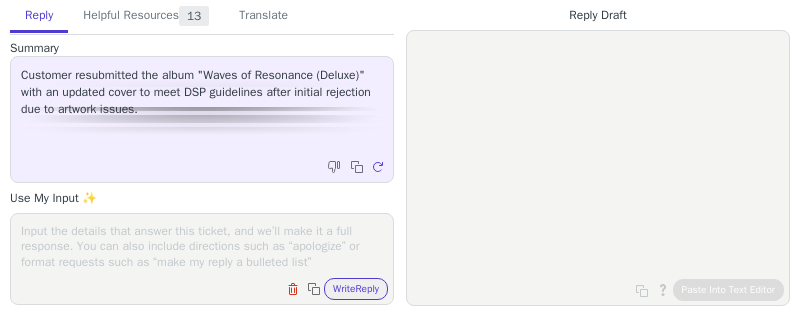 scroll, scrollTop: 0, scrollLeft: 0, axis: both 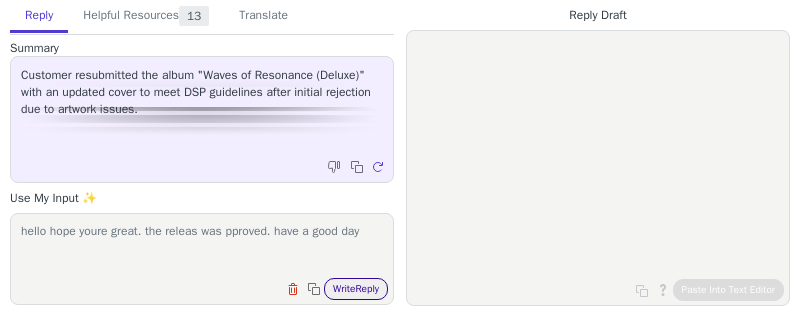 type on "hello hope youre great. the releas was pproved. have a good day" 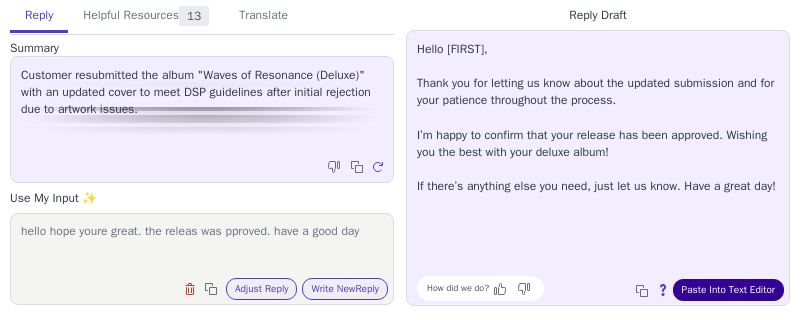 click on "Paste Into Text Editor" at bounding box center (728, 290) 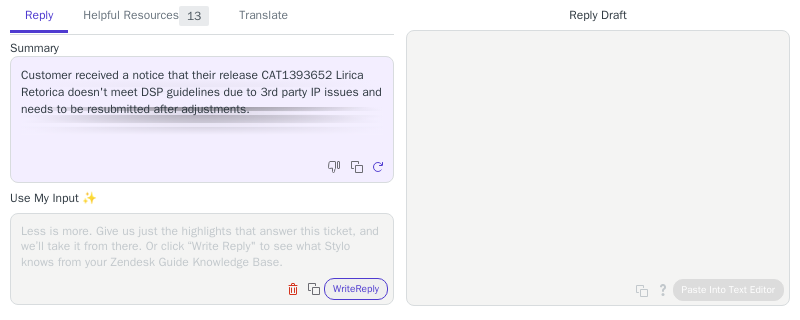 scroll, scrollTop: 0, scrollLeft: 0, axis: both 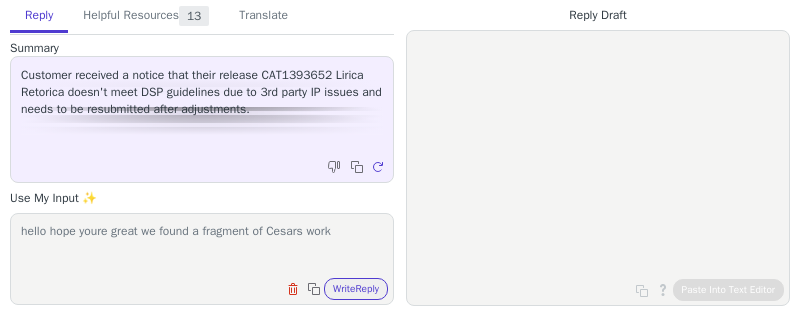 paste on "Vendrá la muerte y tendrá tus ojos - [PERSON]" 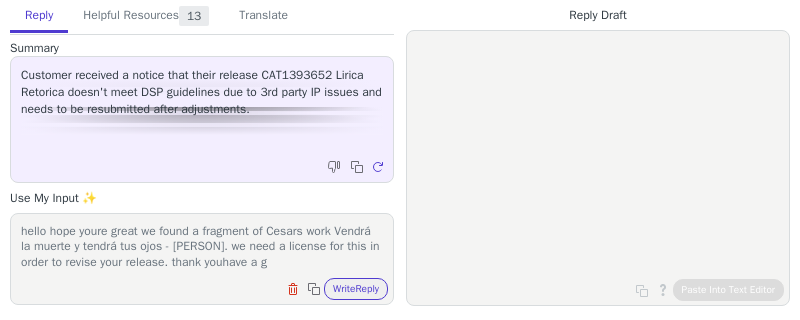 scroll, scrollTop: 15, scrollLeft: 0, axis: vertical 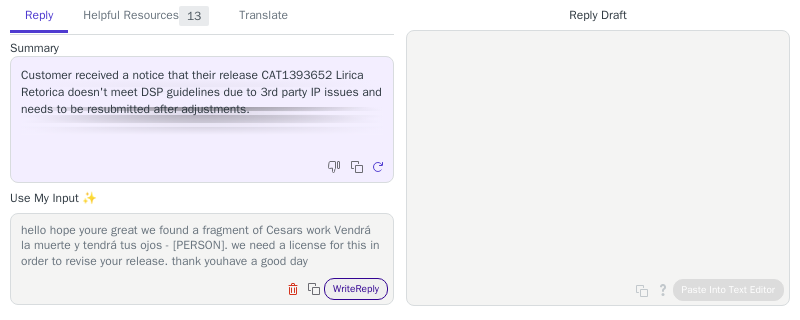 type on "hello hope youre great we found a fragment of Cesars work Vendrá la muerte y tendrá tus ojos - [PERSON]. we need a license for this in order to revise your release. thank youhave a good day" 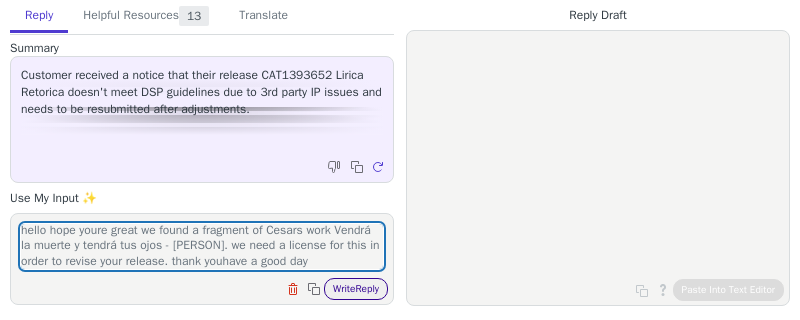 click on "Write  Reply" at bounding box center [356, 289] 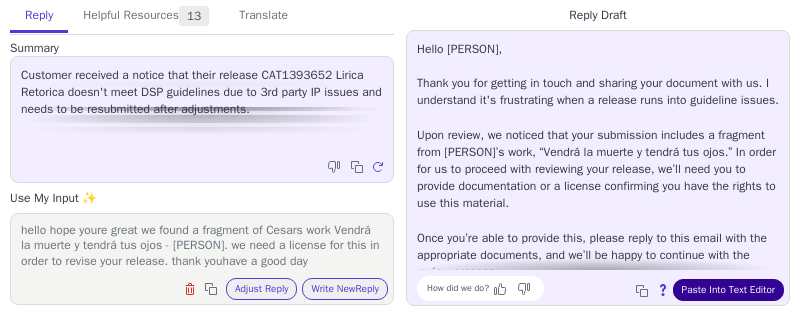 click on "Paste Into Text Editor" at bounding box center (728, 290) 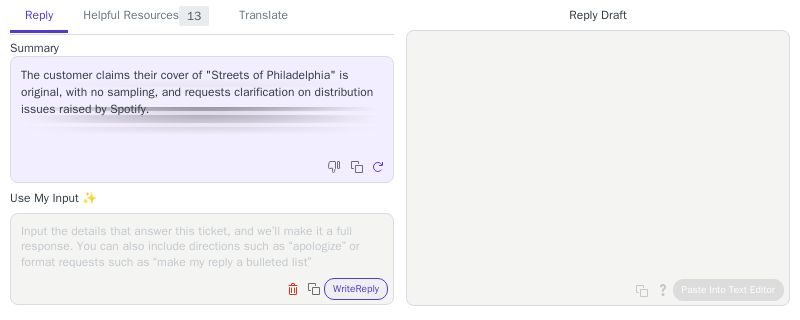 scroll, scrollTop: 0, scrollLeft: 0, axis: both 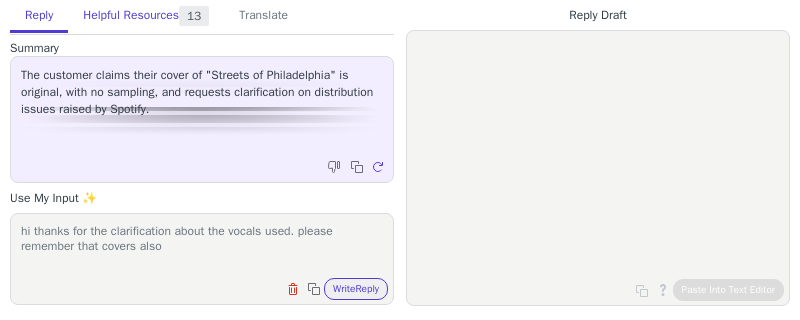 paste on "Cover tracks must indicate in the version field that the track is a cover by denoting "Cover" or "Cover Version" 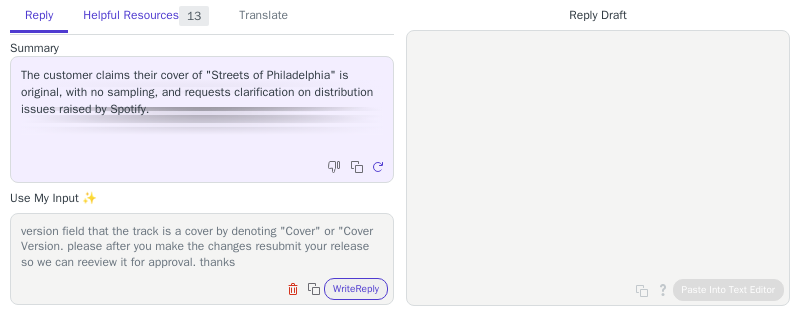 scroll, scrollTop: 46, scrollLeft: 0, axis: vertical 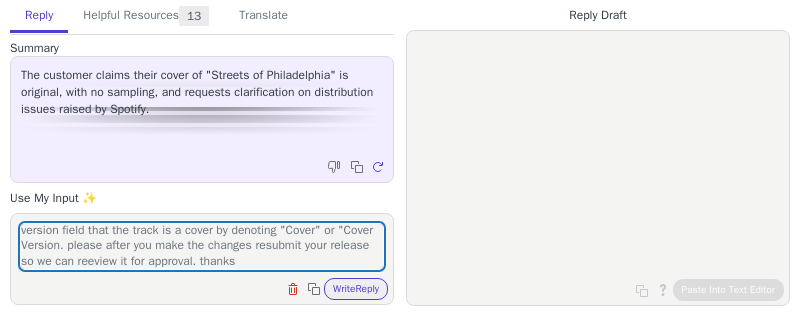 click on "hi thanks for the clarification about the vocals used. please remember that covers also  Cover tracks must indicate in the version field that the track is a cover by denoting "Cover" or "Cover Version. please after you make the changes resubmit your release so we can reeview it for approval. thanks
Clear field Copy to clipboard Write  Reply" at bounding box center [202, 259] 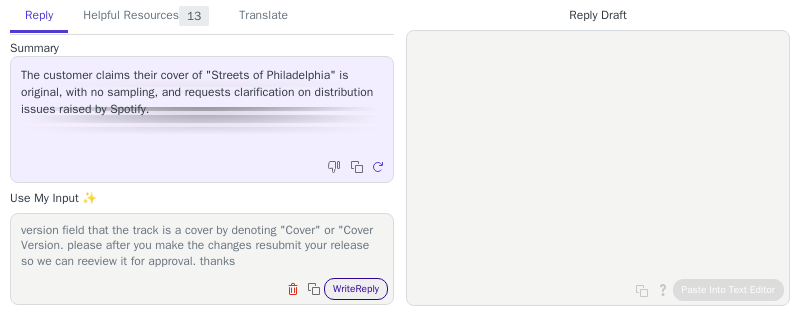 click on "Write  Reply" at bounding box center [356, 289] 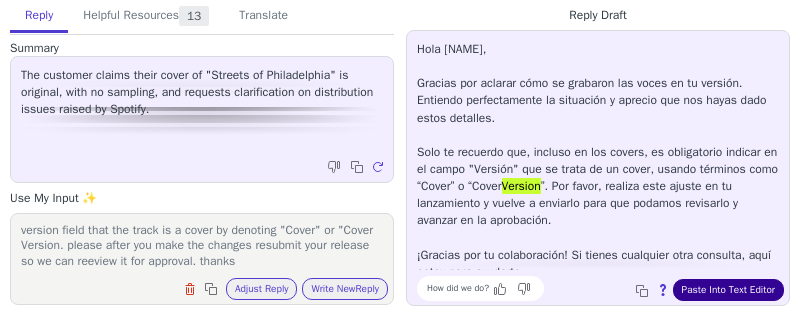 click on "Paste Into Text Editor" at bounding box center [728, 290] 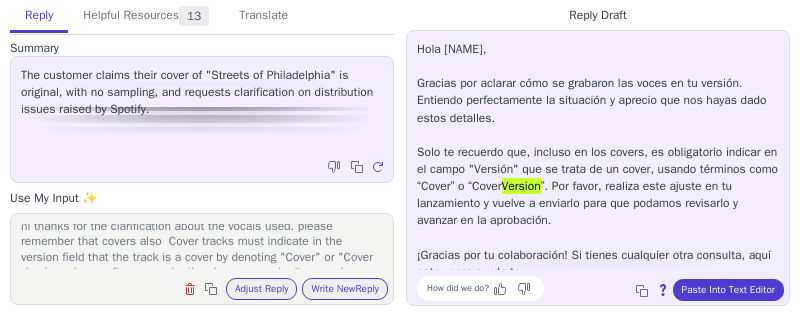 scroll, scrollTop: 0, scrollLeft: 0, axis: both 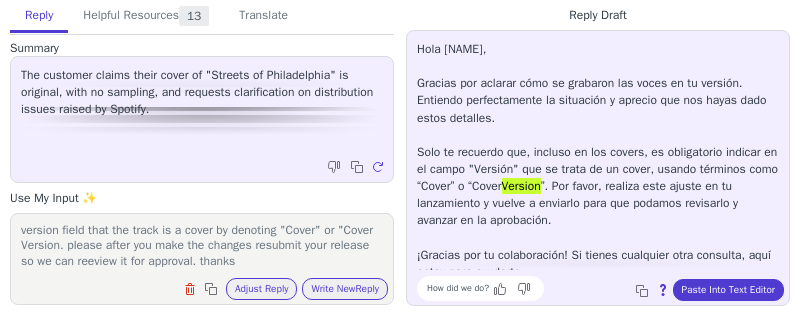 drag, startPoint x: 182, startPoint y: 247, endPoint x: 109, endPoint y: 235, distance: 73.97973 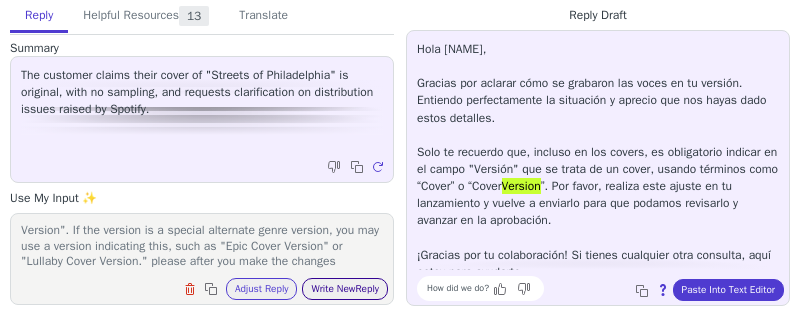 type on "hi thanks for the clarification about the vocals used. please remember that covers also  Cover tracks must indicate in the version field that the track is a cover by denoting "Cover" or "Cover Version". If the version is a special alternate genre version, you may use a version indicating this, such as "Epic Cover Version" or "Lullaby Cover Version." please after you make the changes resubmit your release so we can reeview it for approval. thanks" 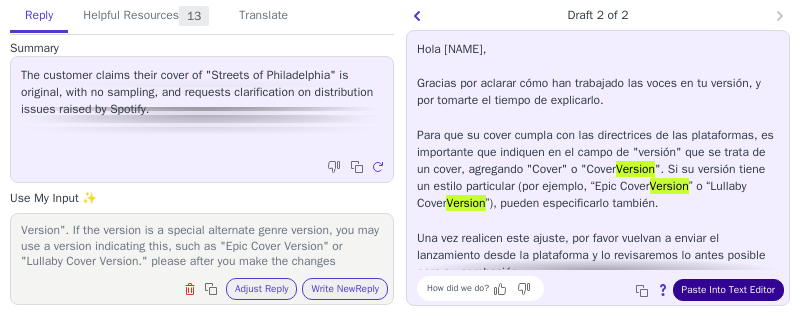 click on "Paste Into Text Editor" at bounding box center (728, 290) 